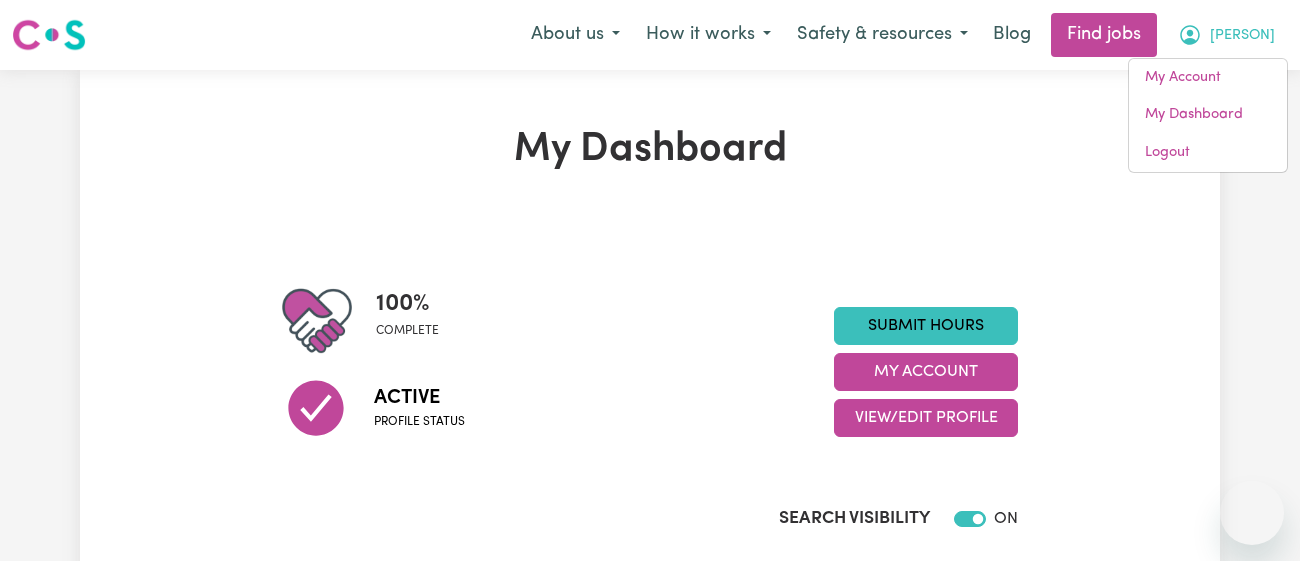 scroll, scrollTop: 0, scrollLeft: 0, axis: both 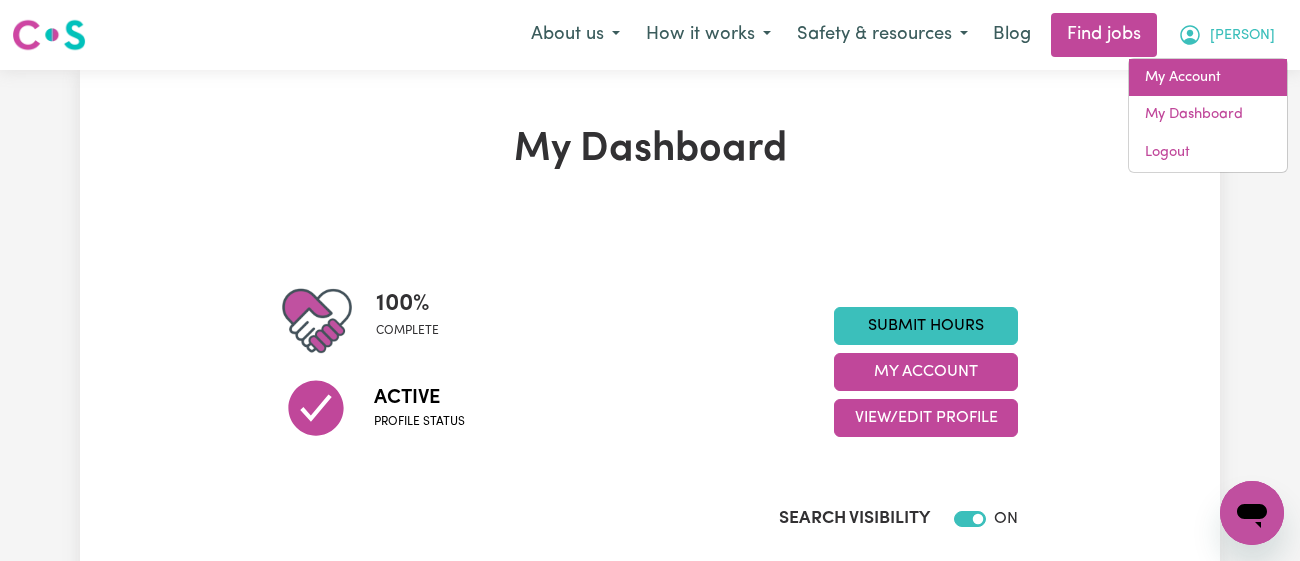 click on "My Account" at bounding box center (1208, 78) 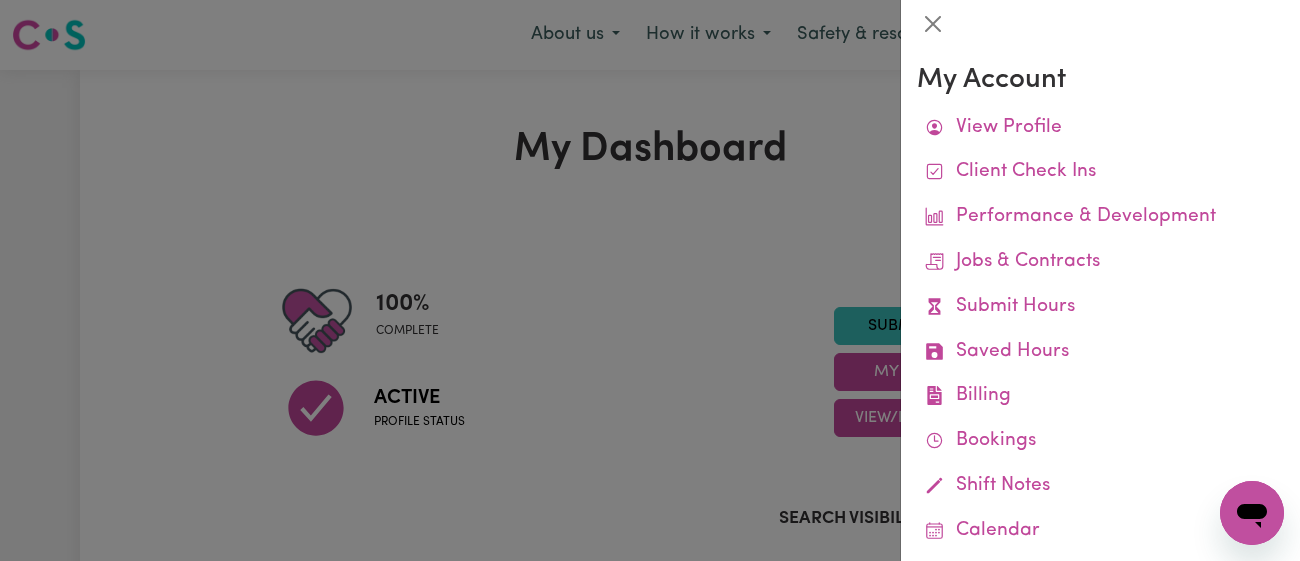 click at bounding box center (650, 280) 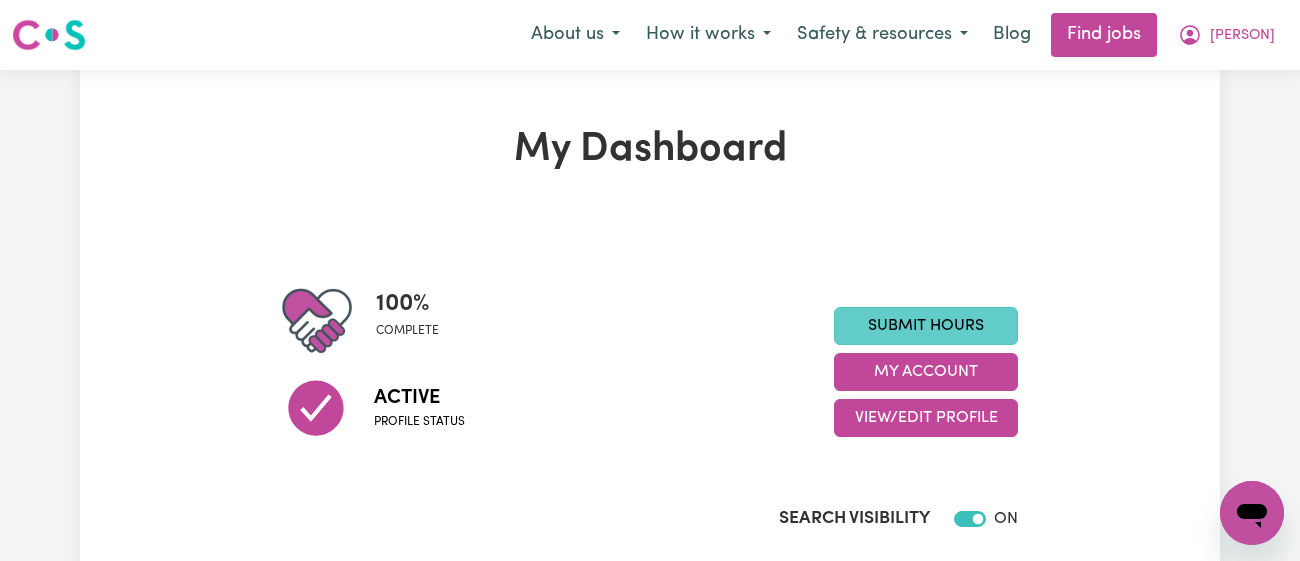 click on "Submit Hours" at bounding box center (926, 326) 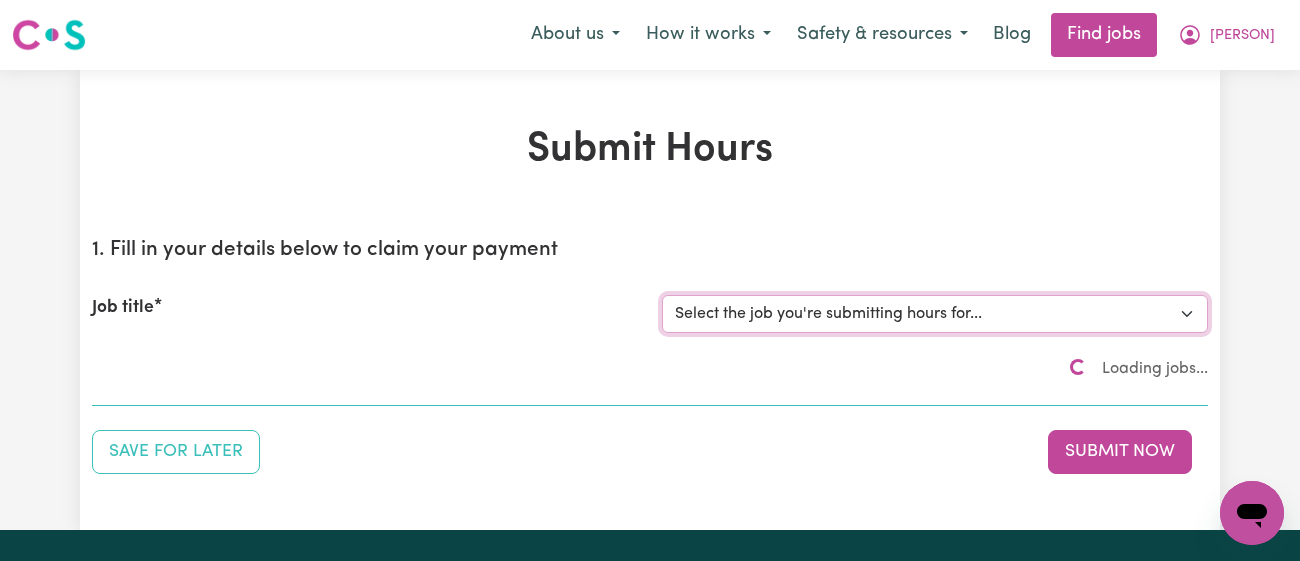 click on "Select the job you're submitting hours for..." at bounding box center [935, 314] 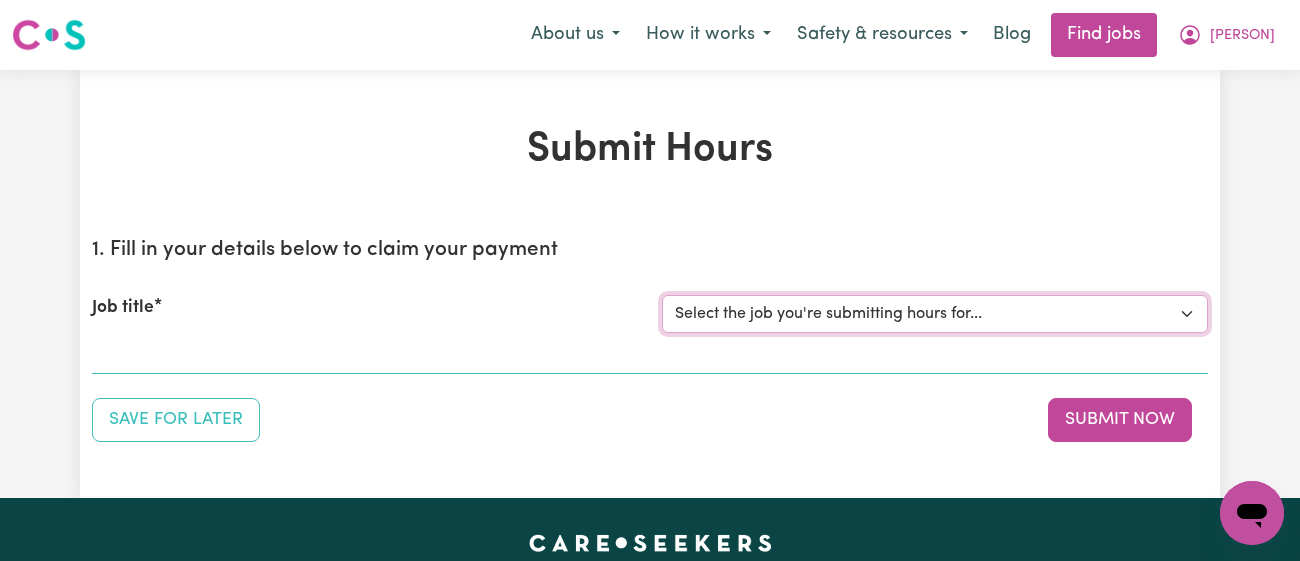 click on "Select the job you're submitting hours for... [PERSON] Male Support Worker Needed In [CITY], [STATE] [PERSON] Support Worker Required in [CITY], [STATE] [PERSON] Support Worker Required in [CITY], [STATE] [PERSON] Support worker required in [CITY], [STATE] for Domestic Assistance [PERSON] Weekend Care worker needed at [CITY], [STATE] for Personal Care, Domestic Assistance and Social Companionship [PERSON] URGENT Support Worker Needed Personal Care And Hoist/Transfers Ongoing Mon to Sat - [CITY], [STATE]" at bounding box center [935, 314] 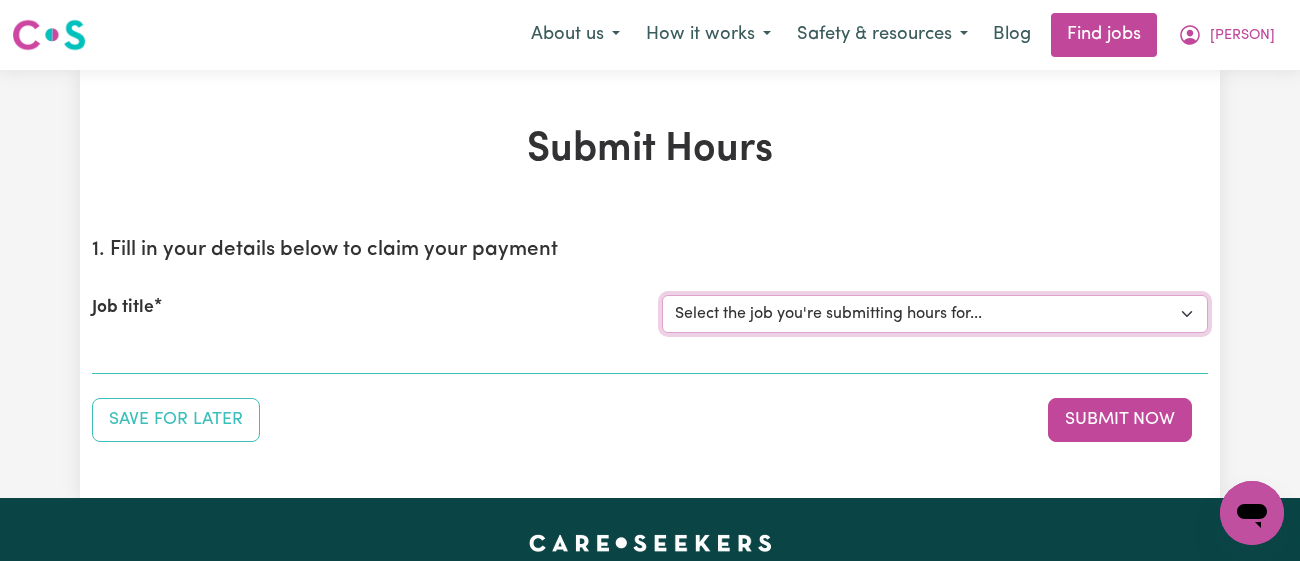 select on "11718" 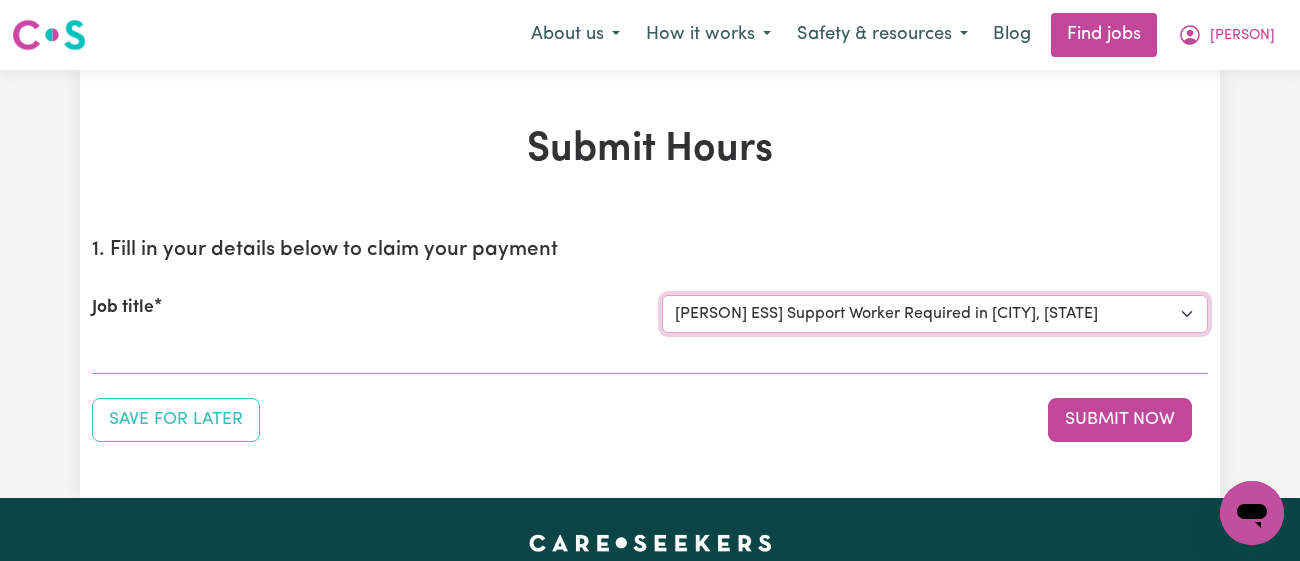 click on "Select the job you're submitting hours for... [PERSON] Male Support Worker Needed In [CITY], [STATE] [PERSON] Support Worker Required in [CITY], [STATE] [PERSON] Support Worker Required in [CITY], [STATE] [PERSON] Support worker required in [CITY], [STATE] for Domestic Assistance [PERSON] Weekend Care worker needed at [CITY], [STATE] for Personal Care, Domestic Assistance and Social Companionship [PERSON] URGENT Support Worker Needed Personal Care And Hoist/Transfers Ongoing Mon to Sat - [CITY], [STATE]" at bounding box center [935, 314] 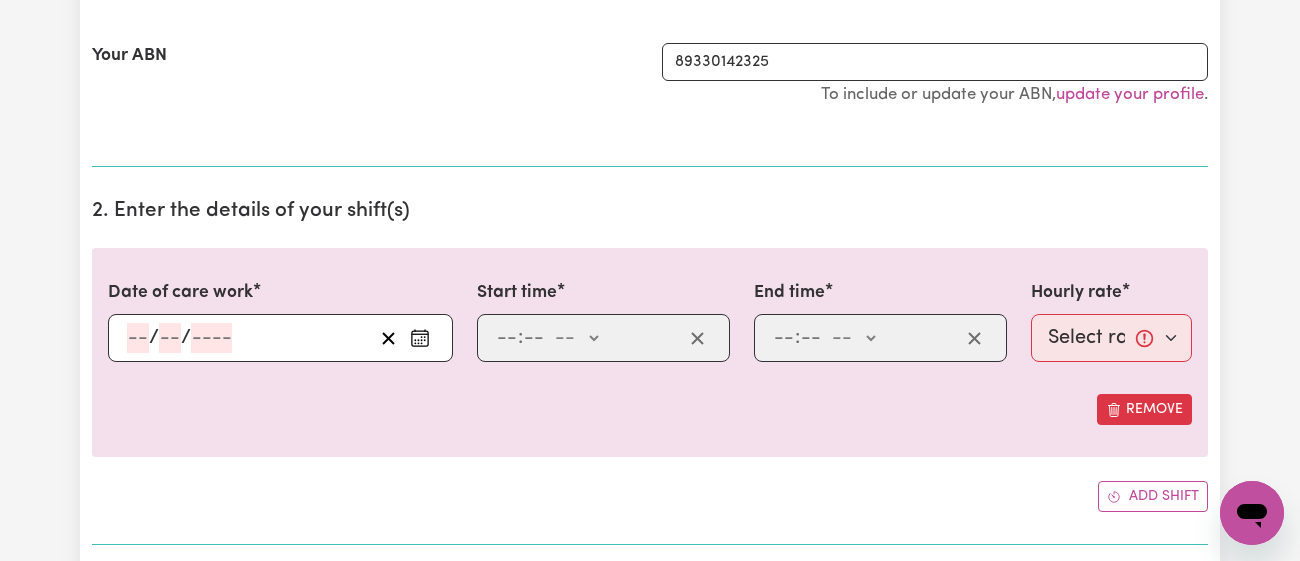 scroll, scrollTop: 546, scrollLeft: 0, axis: vertical 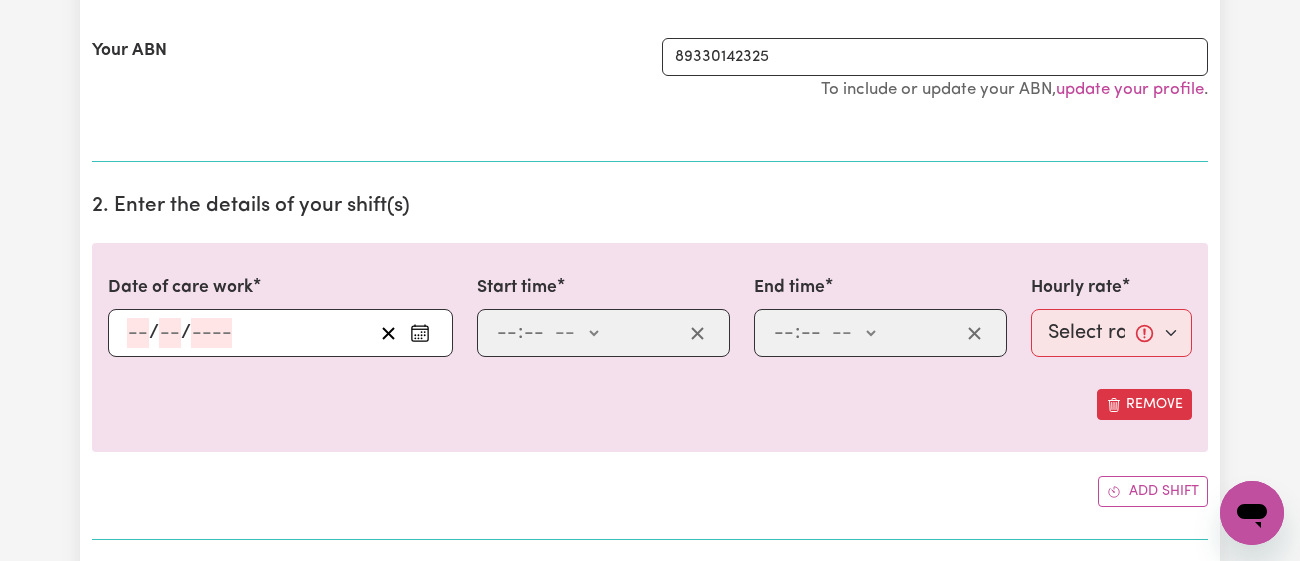 click 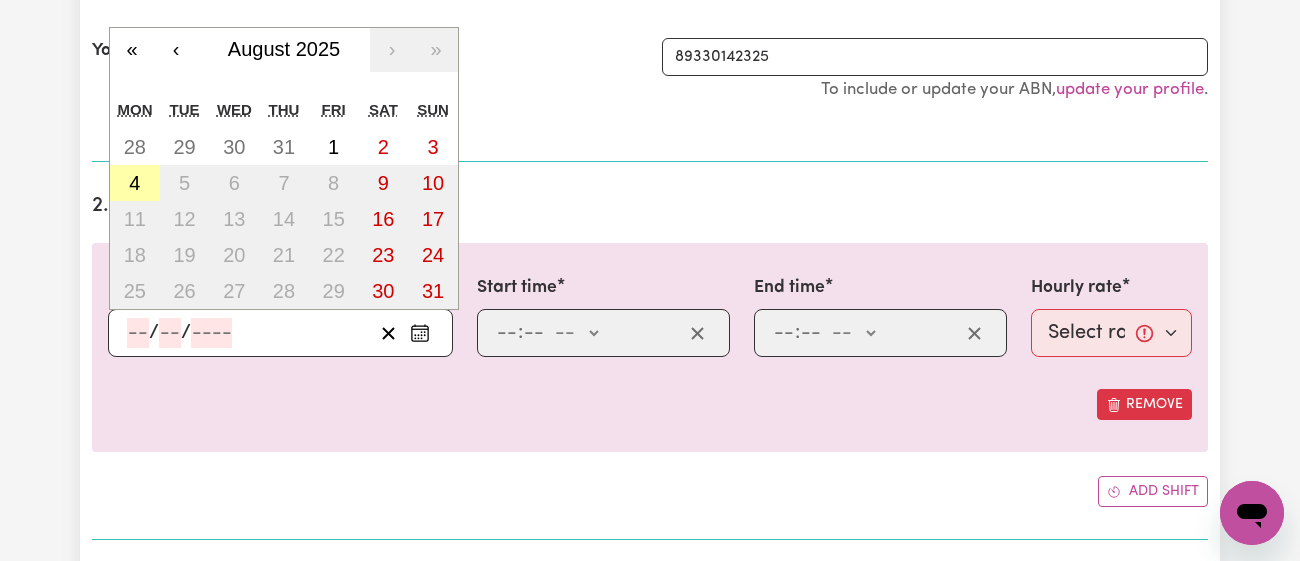 click on "4" at bounding box center (135, 183) 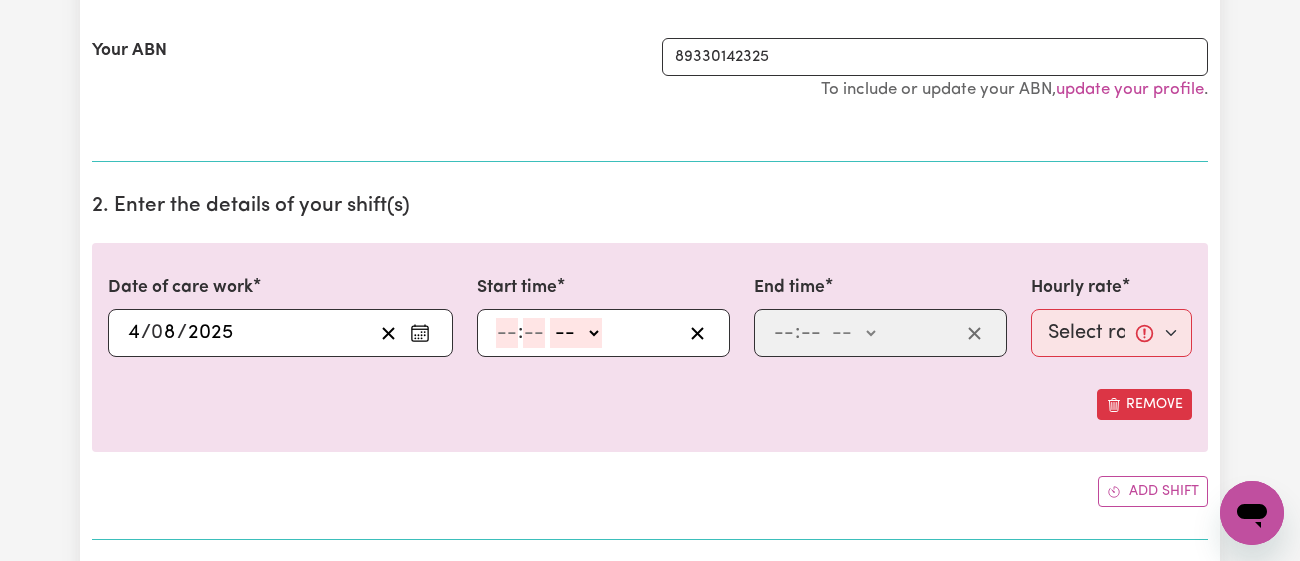 click 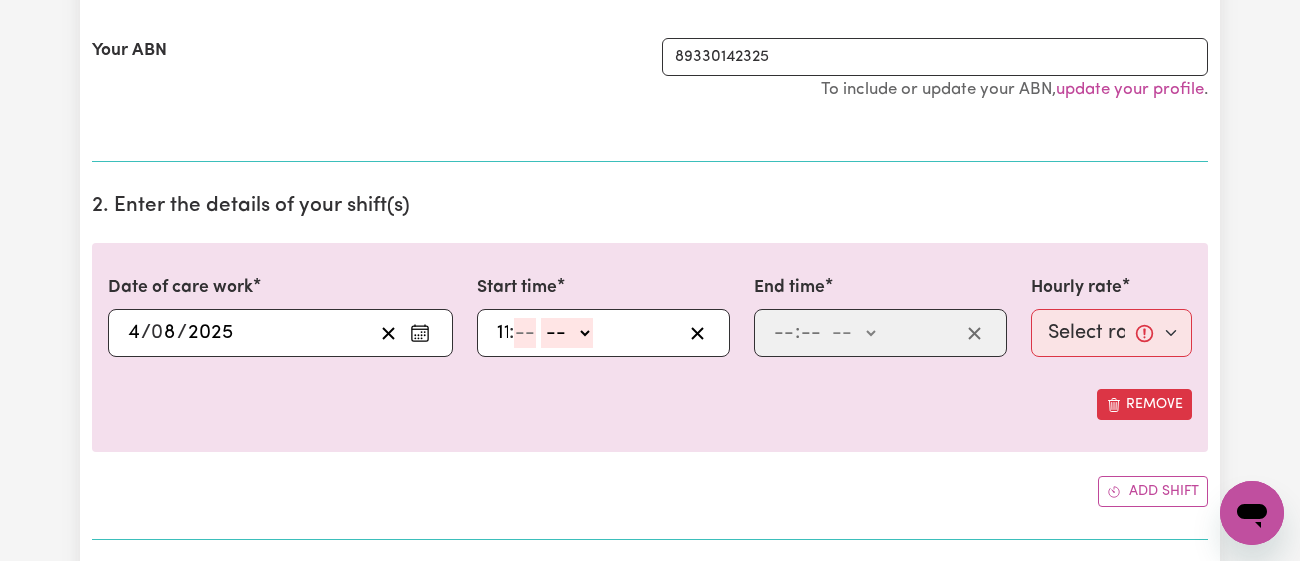 type on "11" 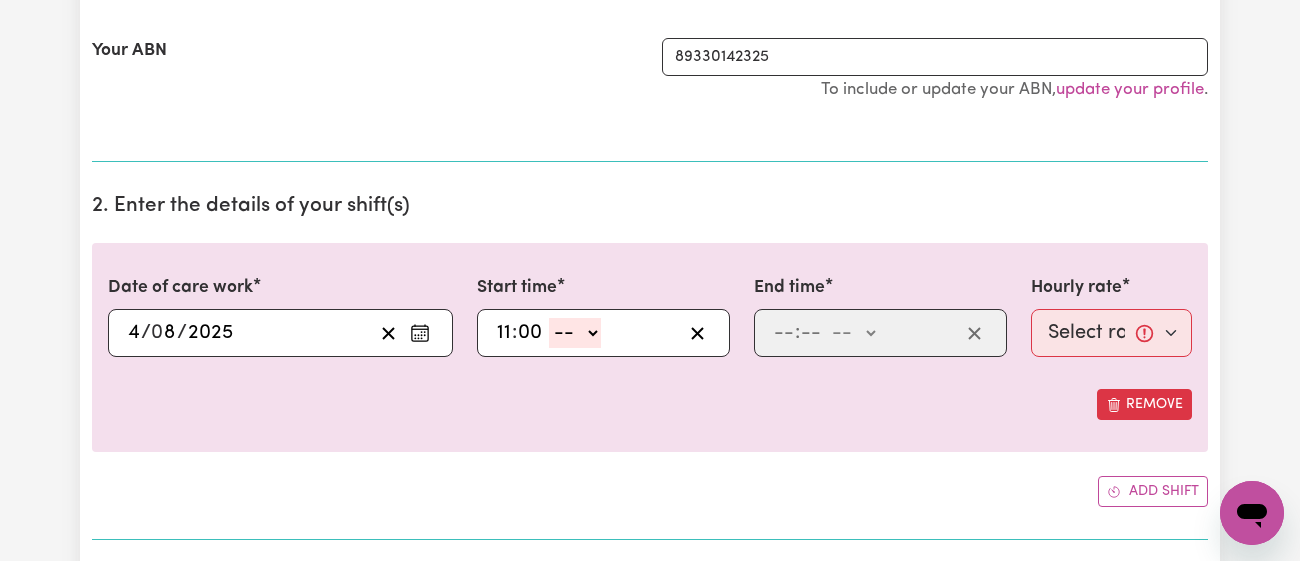 type on "00" 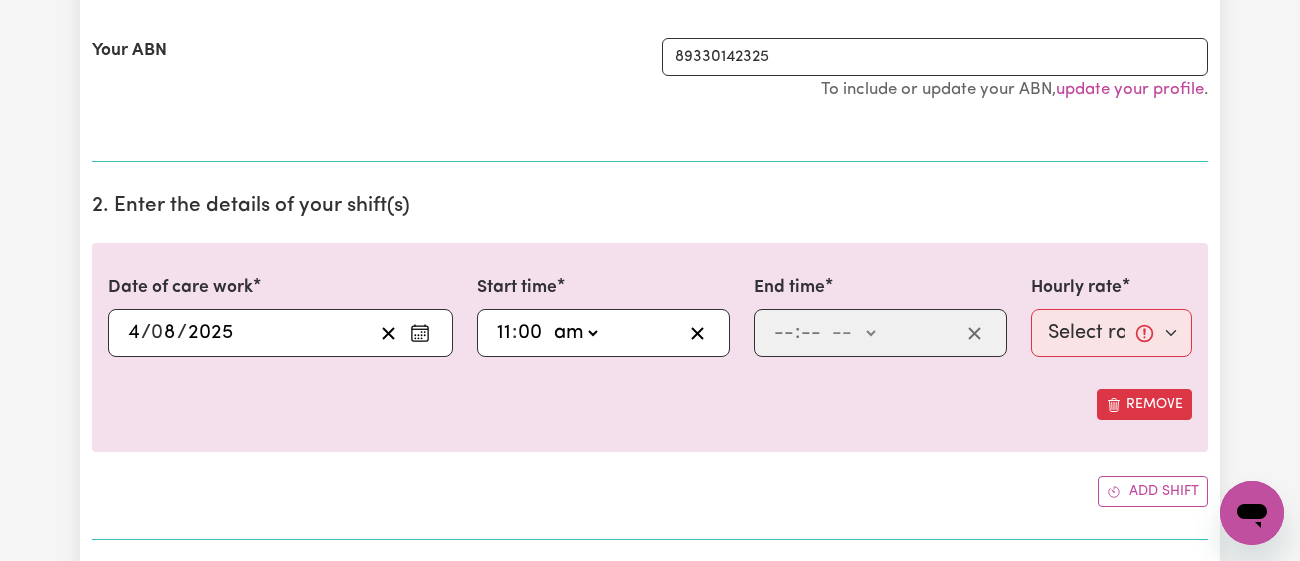 click on "-- am pm" 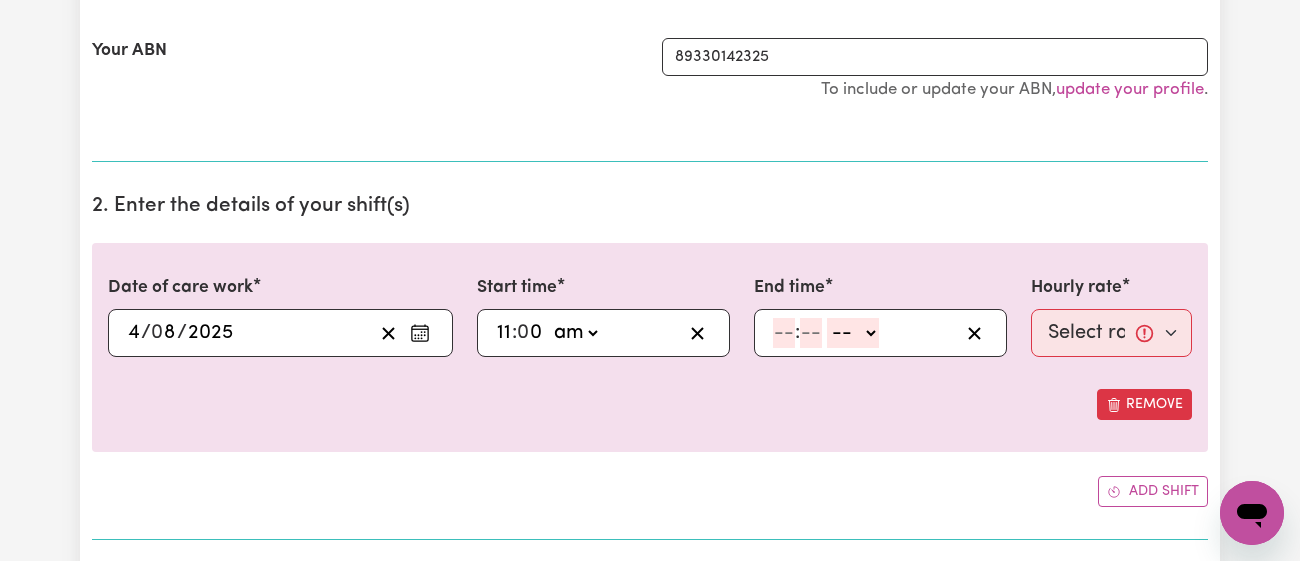 click 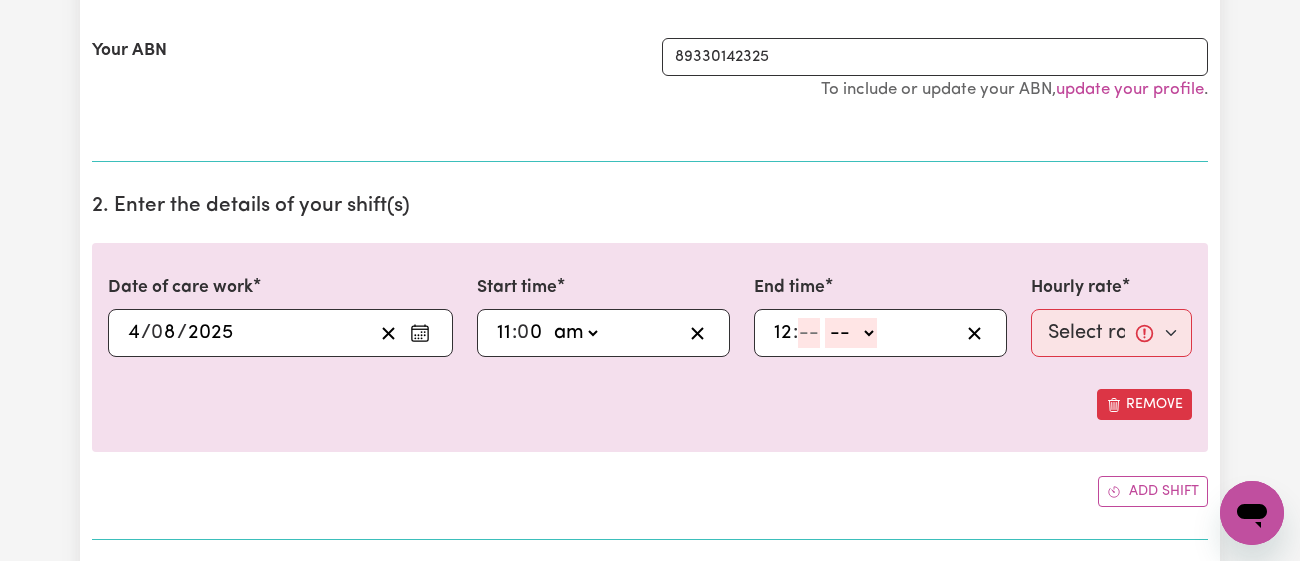 type on "12" 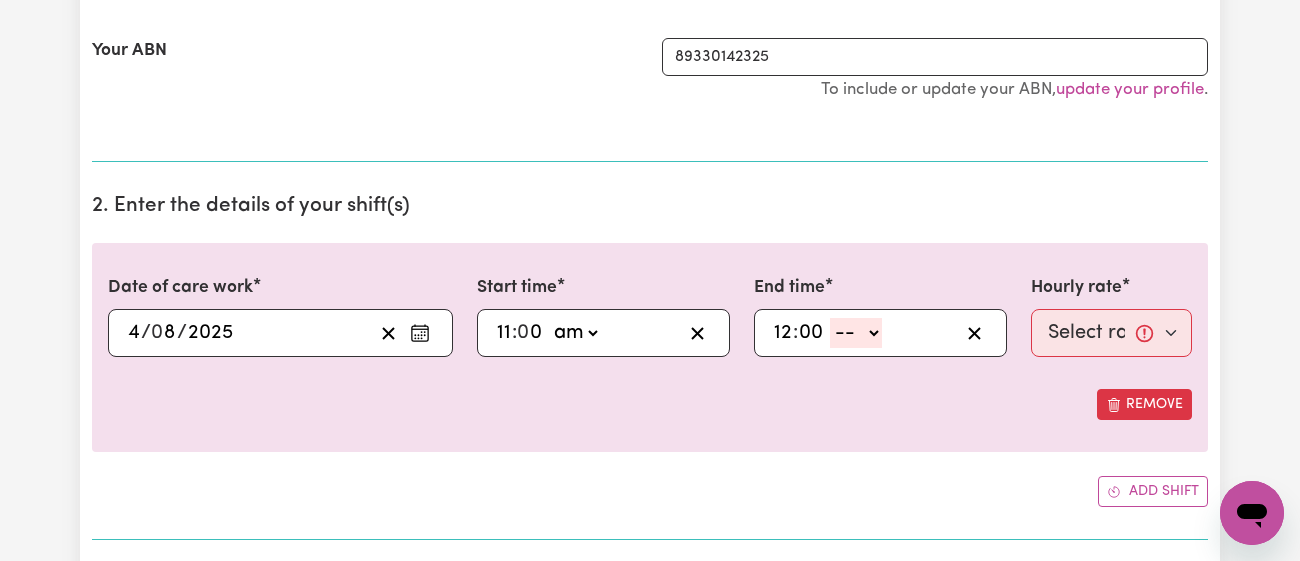 type on "00" 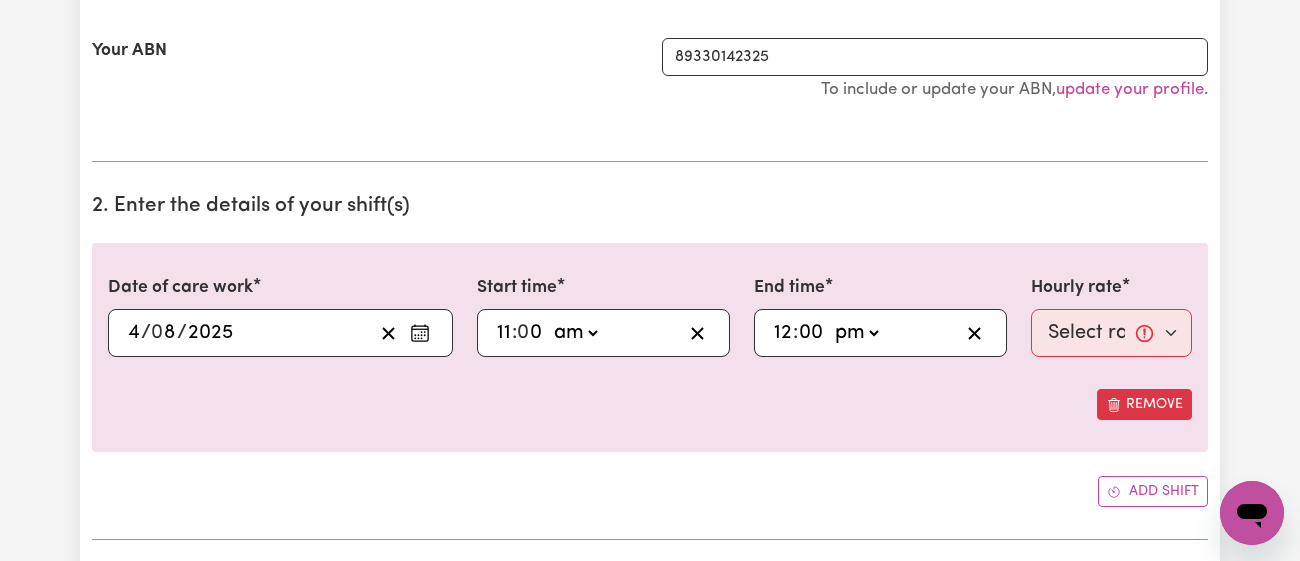click on "-- am pm" 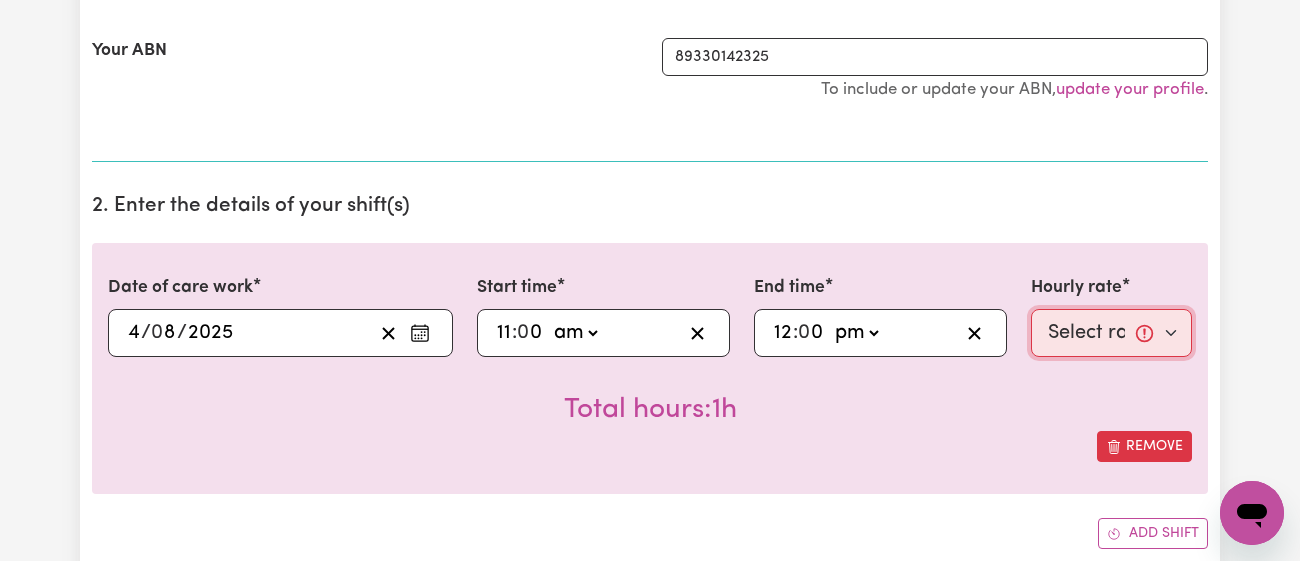 click on "Select rate... $43.00 (Weekday) $72.00 (Public Holiday)" at bounding box center (1111, 333) 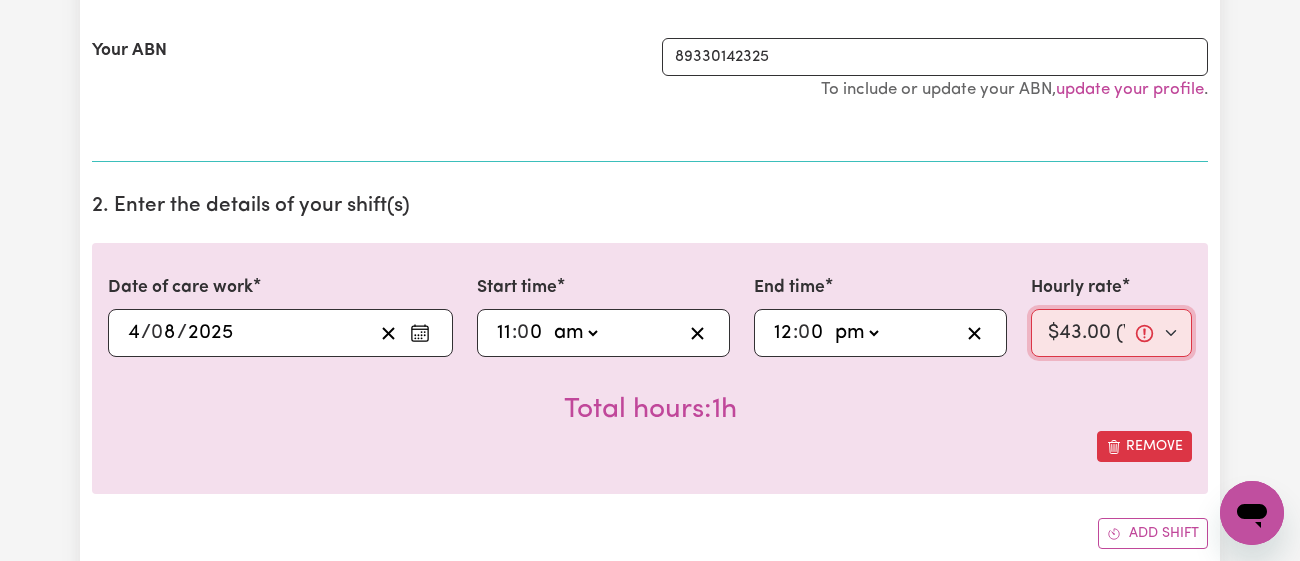 click on "Select rate... $43.00 (Weekday) $72.00 (Public Holiday)" at bounding box center [1111, 333] 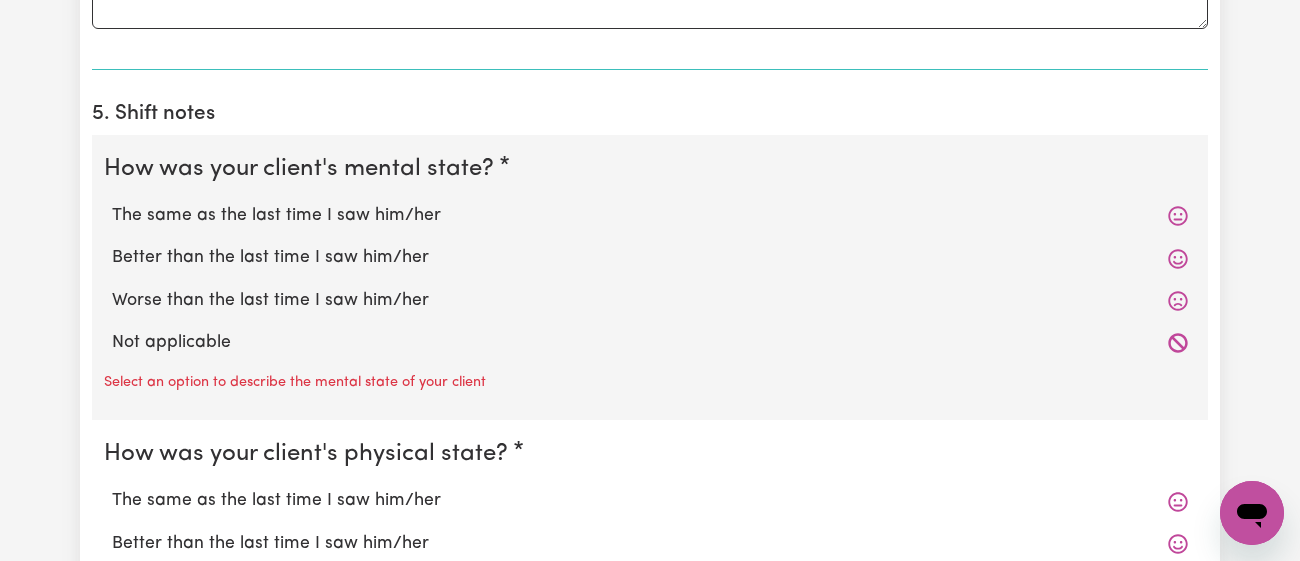 scroll, scrollTop: 1543, scrollLeft: 0, axis: vertical 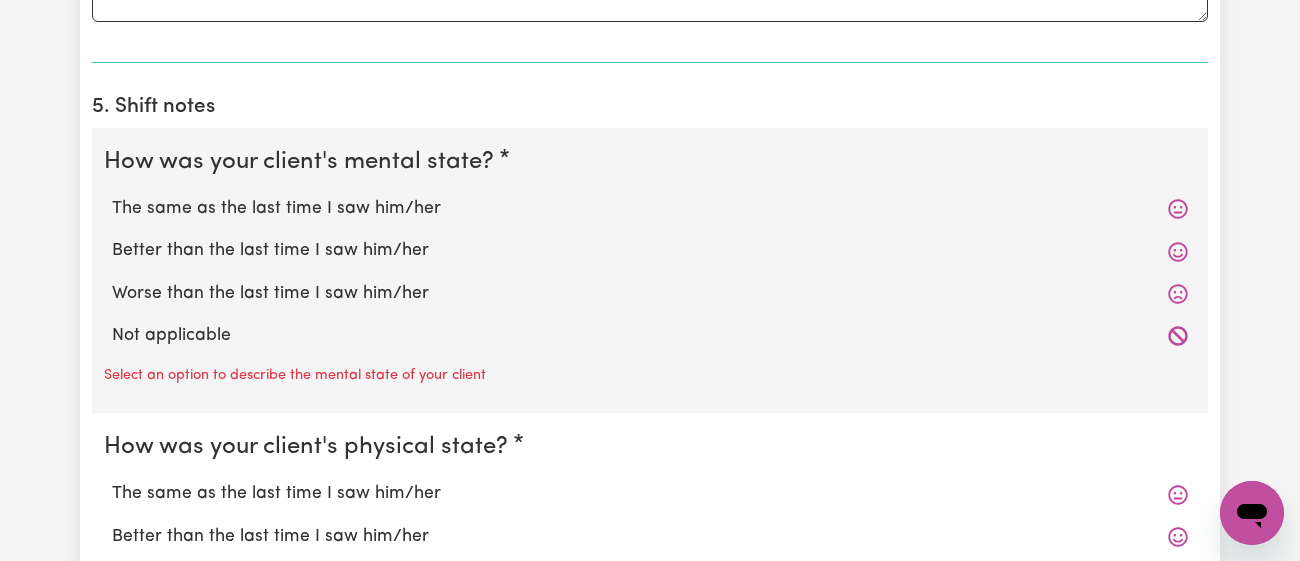 click on "Better than the last time I saw him/her" at bounding box center [650, 251] 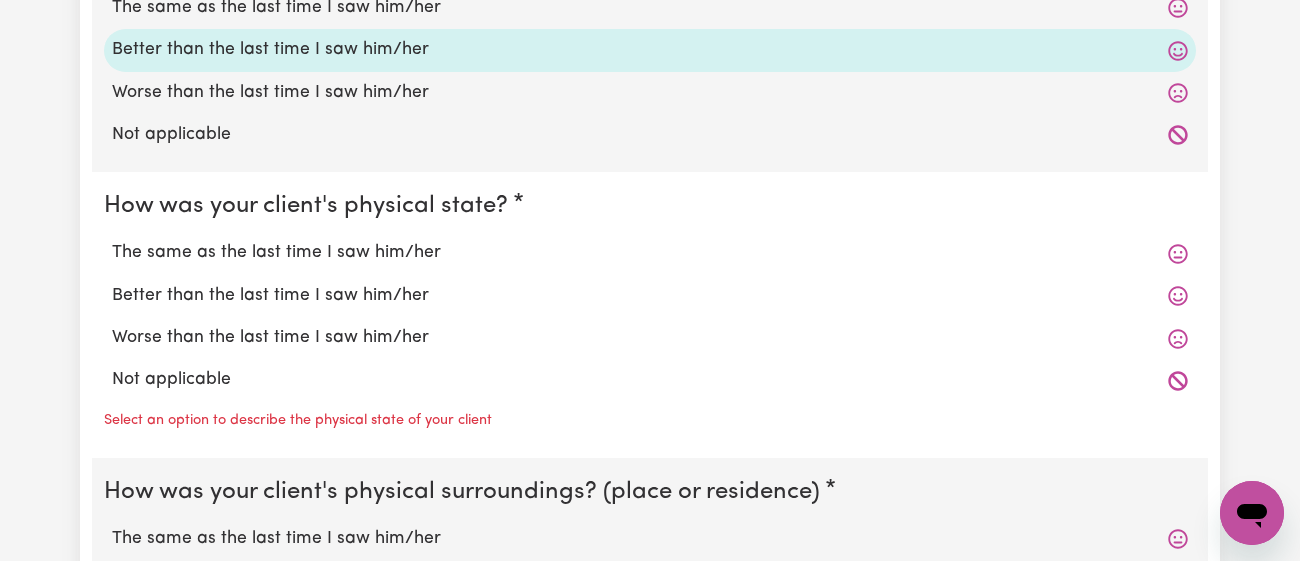 click on "The same as the last time I saw him/her" at bounding box center (650, 253) 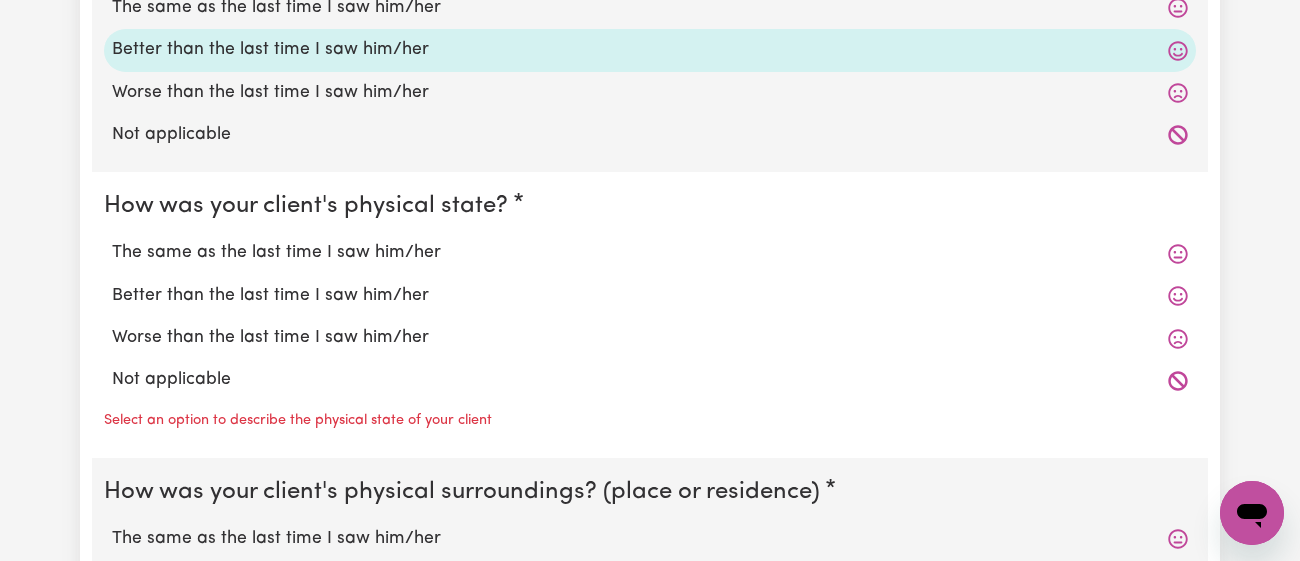 click on "The same as the last time I saw him/her" at bounding box center (111, 239) 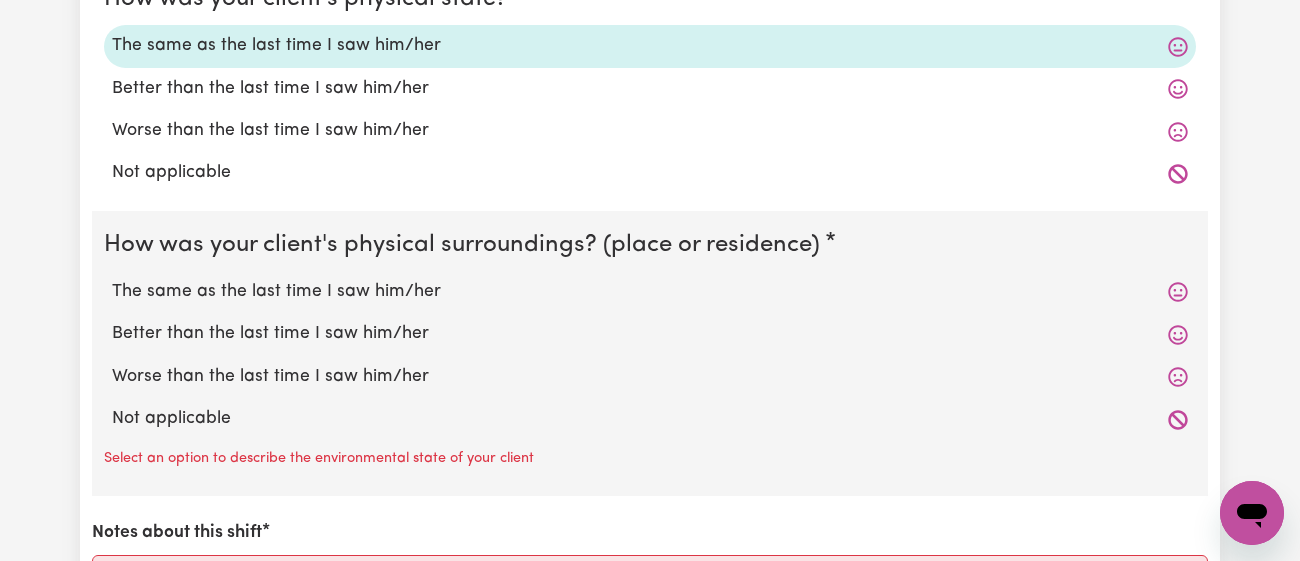 scroll, scrollTop: 1953, scrollLeft: 0, axis: vertical 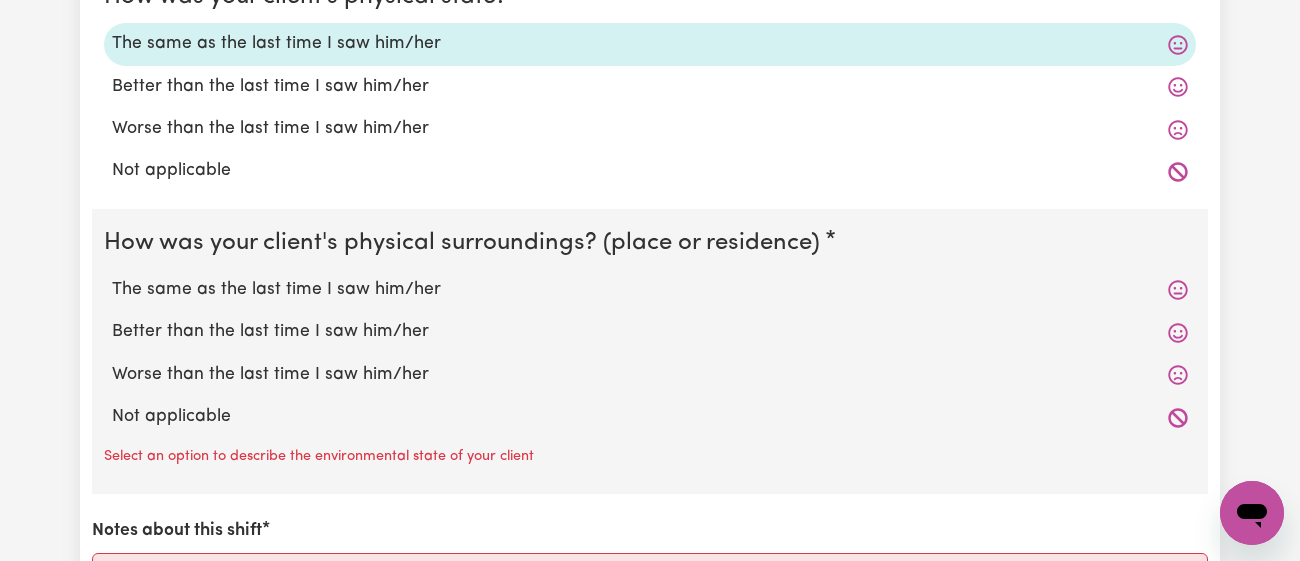 click on "Better than the last time I saw him/her" at bounding box center [650, 332] 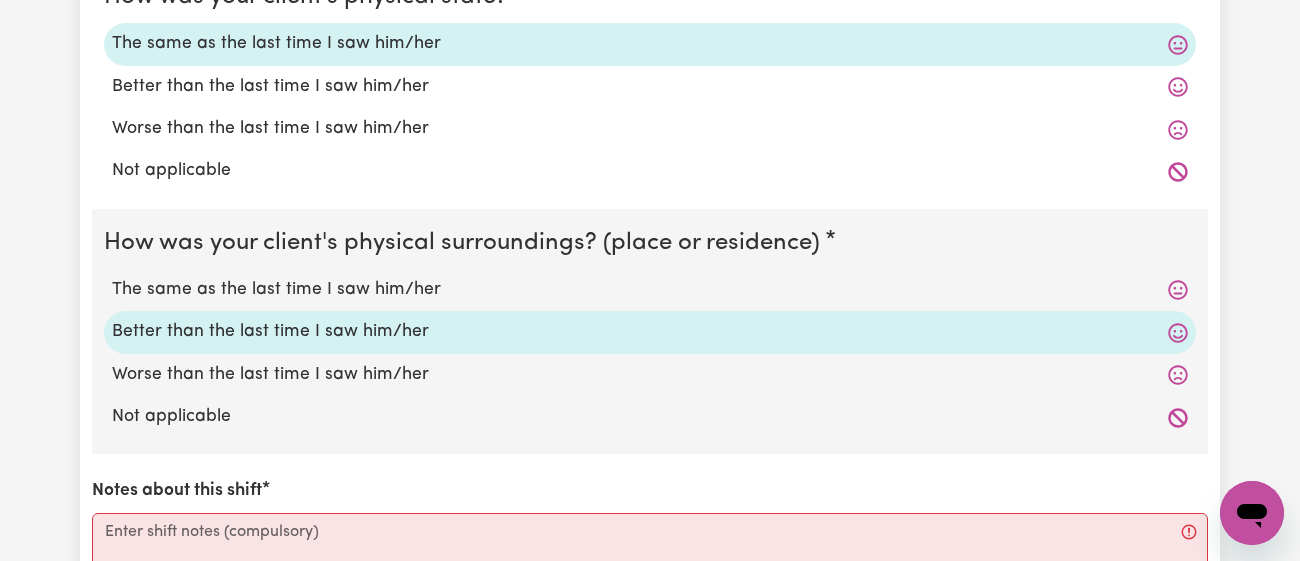 scroll, scrollTop: 2286, scrollLeft: 0, axis: vertical 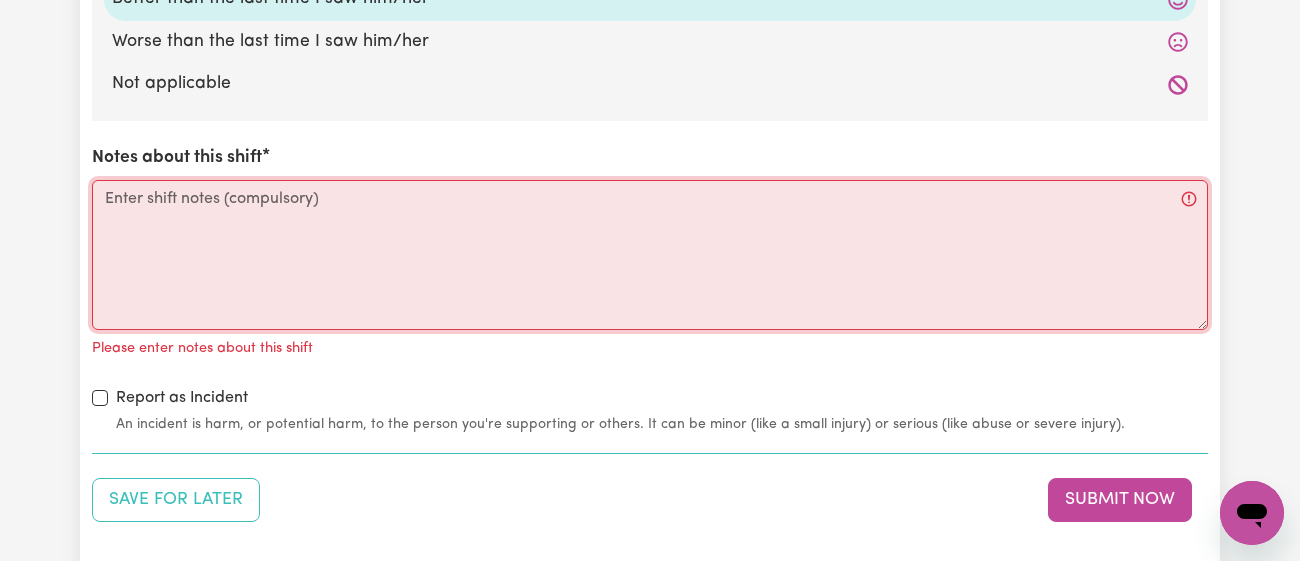 click on "Notes about this shift" at bounding box center (650, 255) 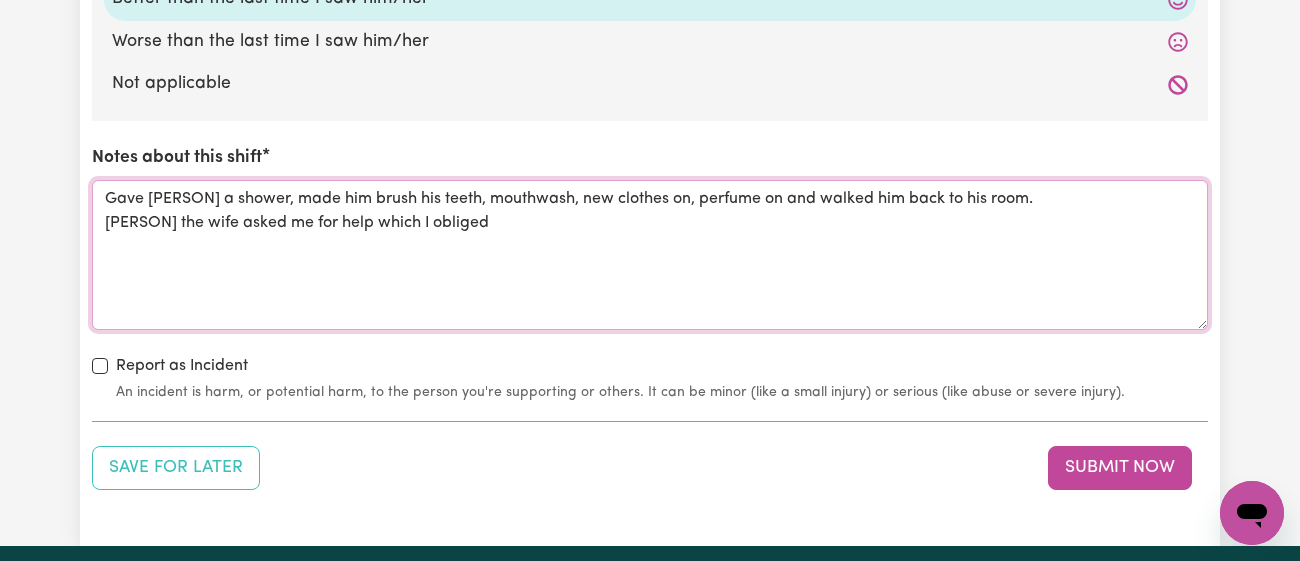 click on "Gave [PERSON] a shower, made him brush his teeth, mouthwash, new clothes on, perfume on and walked him back to his room.
[PERSON] the wife asked me for help which I obliged" at bounding box center [650, 255] 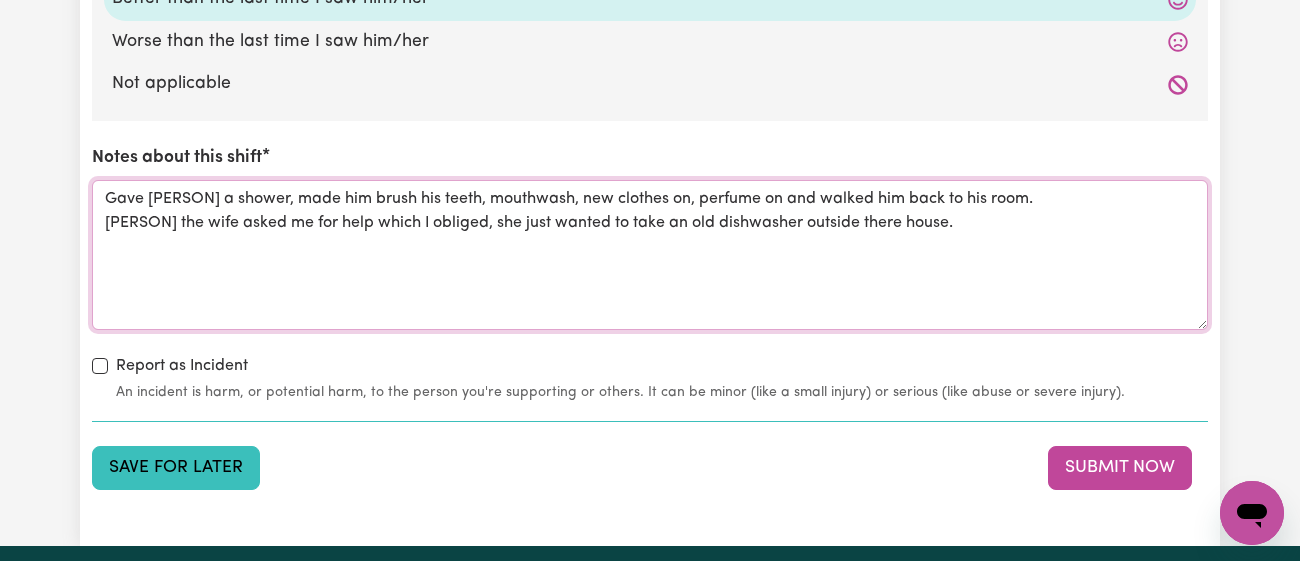 type on "Gave [PERSON] a shower, made him brush his teeth, mouthwash, new clothes on, perfume on and walked him back to his room.
[PERSON] the wife asked me for help which I obliged, she just wanted to take an old dishwasher outside there house." 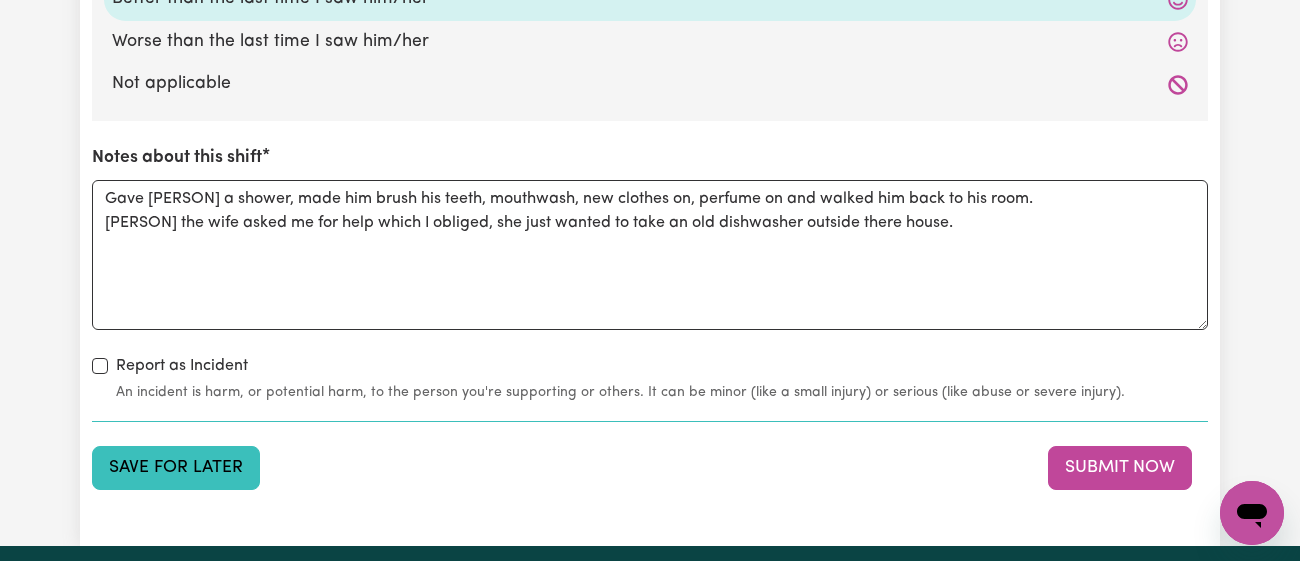 click on "Save for Later" at bounding box center [176, 468] 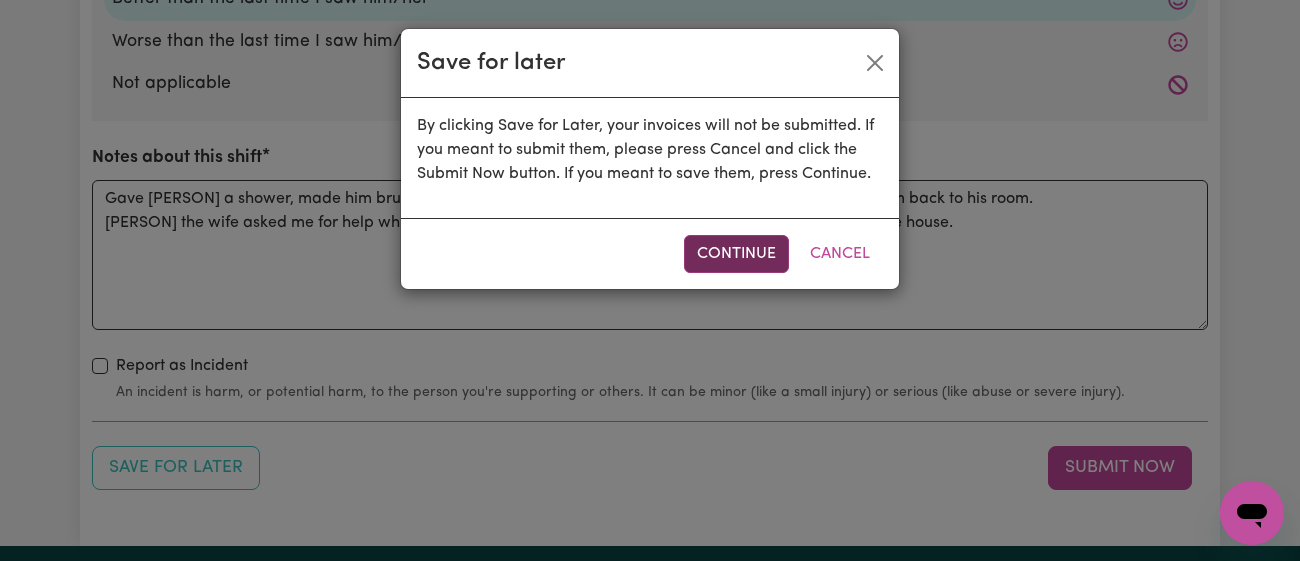 click on "Continue" at bounding box center [736, 254] 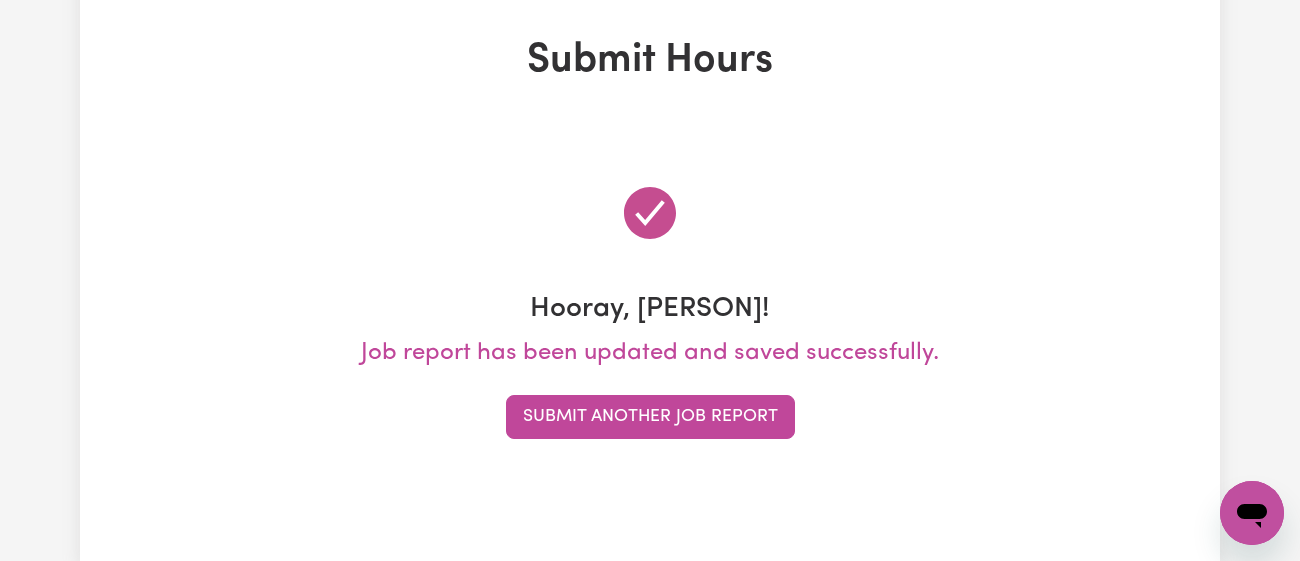 scroll, scrollTop: 0, scrollLeft: 0, axis: both 